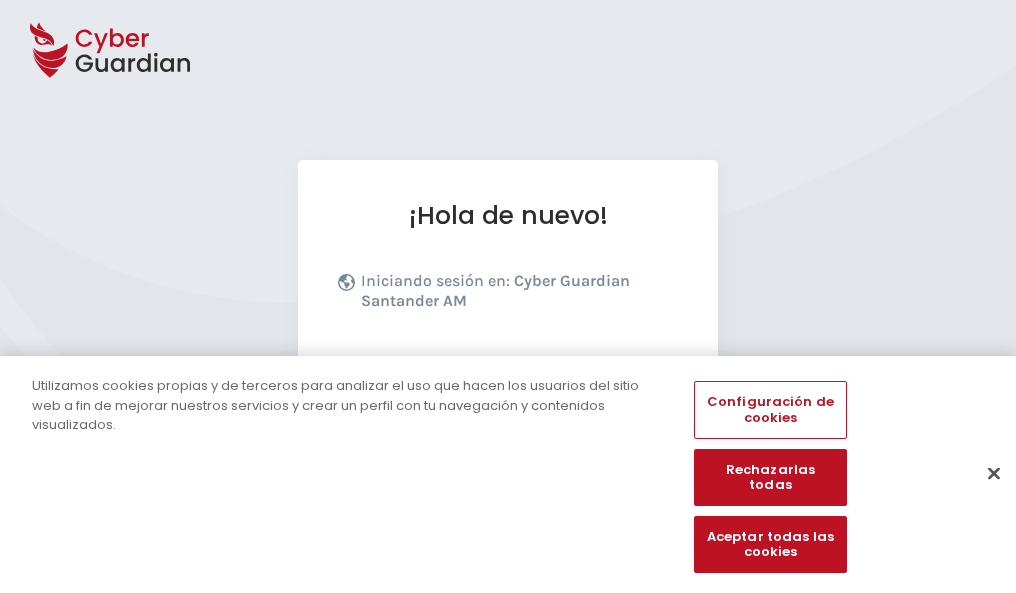 scroll, scrollTop: 245, scrollLeft: 0, axis: vertical 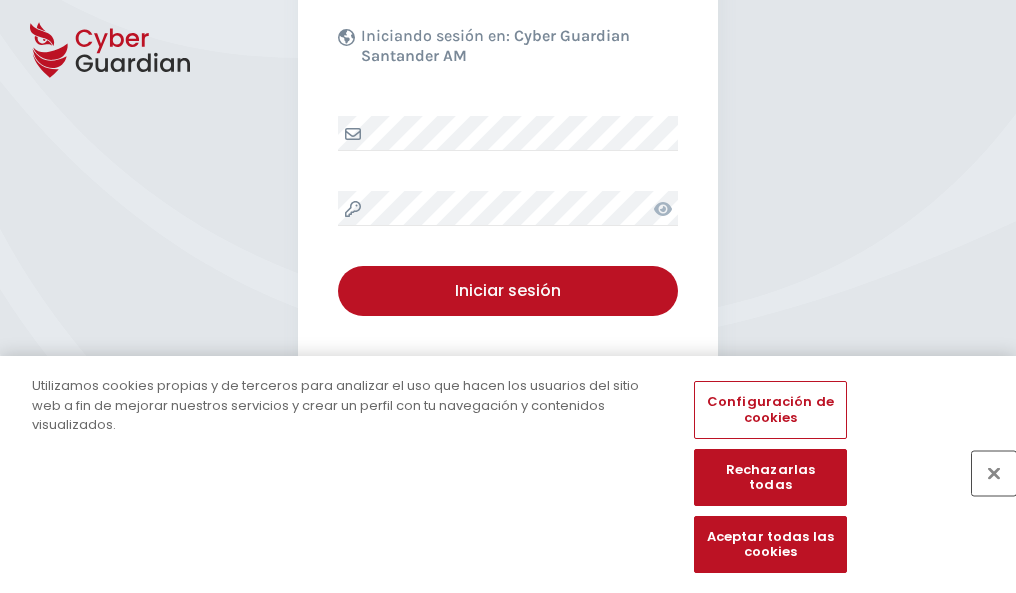 click at bounding box center (994, 473) 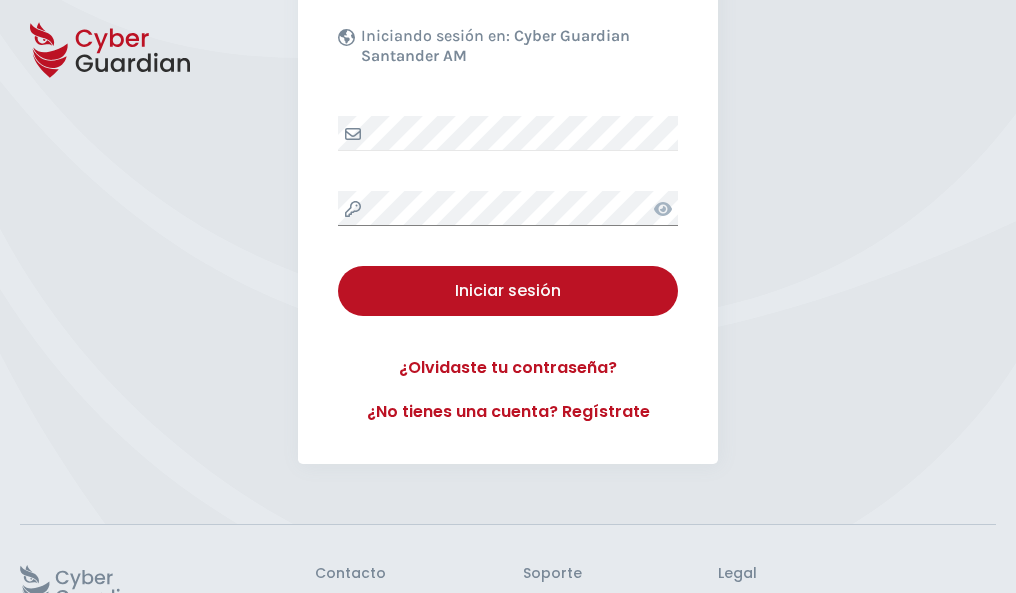 scroll, scrollTop: 389, scrollLeft: 0, axis: vertical 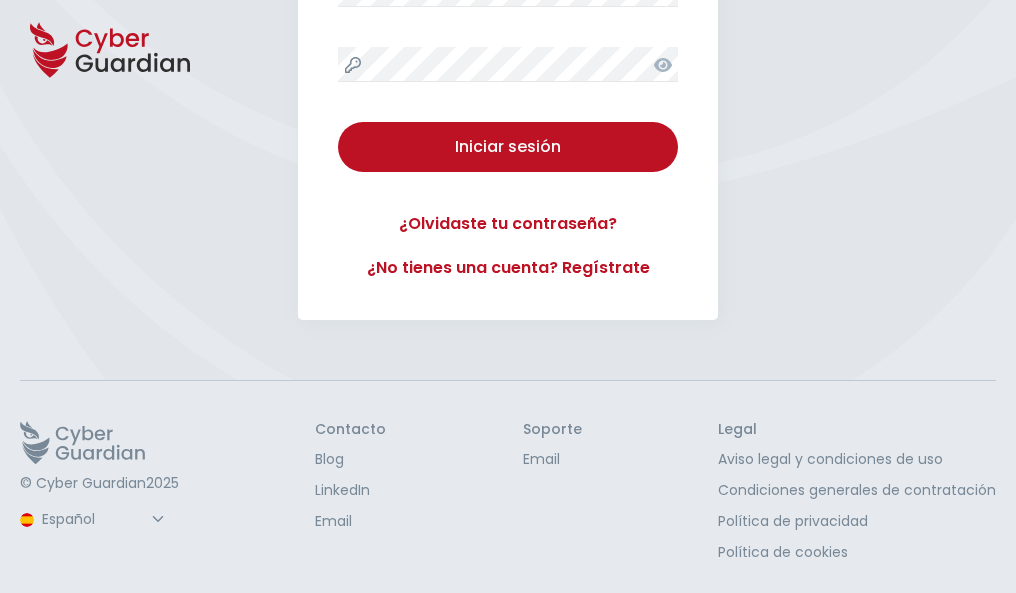 type 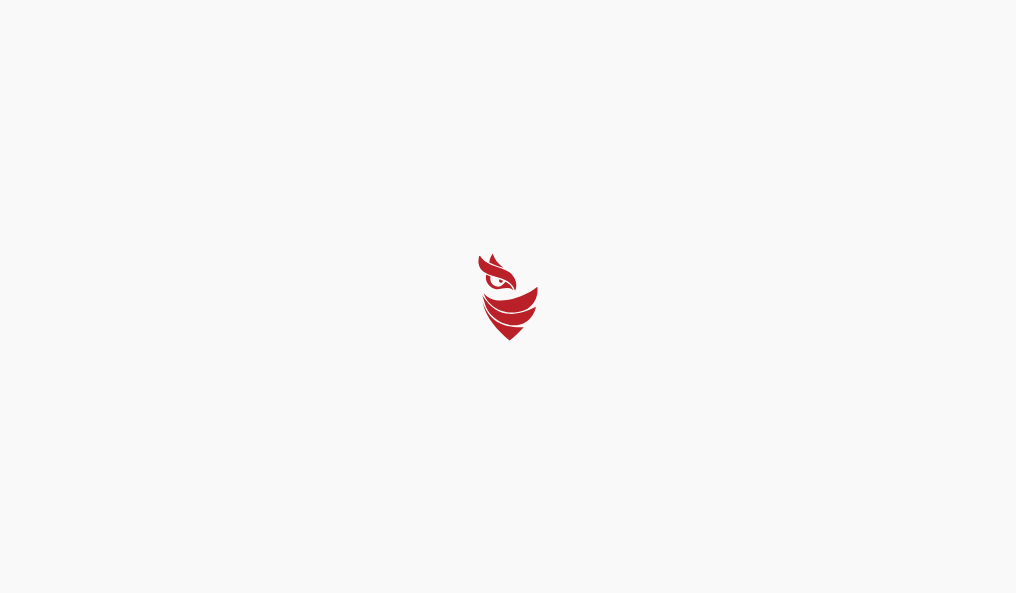 scroll, scrollTop: 0, scrollLeft: 0, axis: both 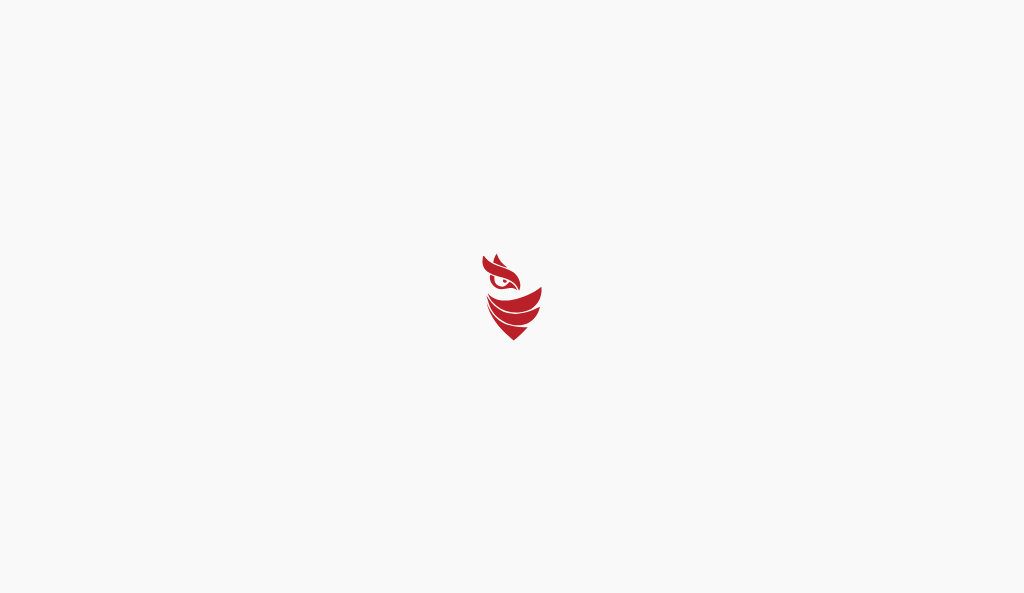 select on "Português (BR)" 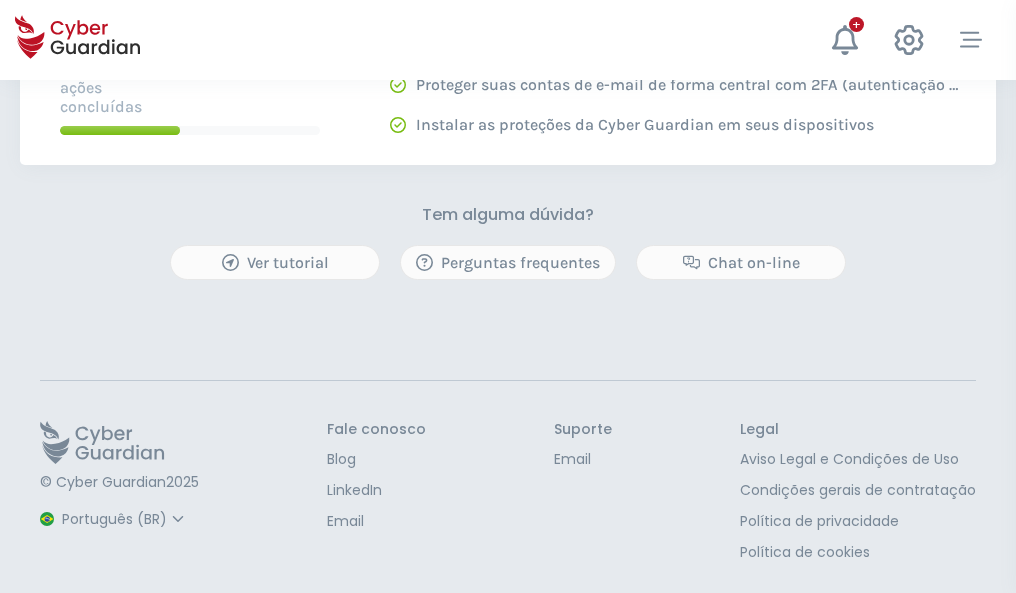 scroll, scrollTop: 0, scrollLeft: 0, axis: both 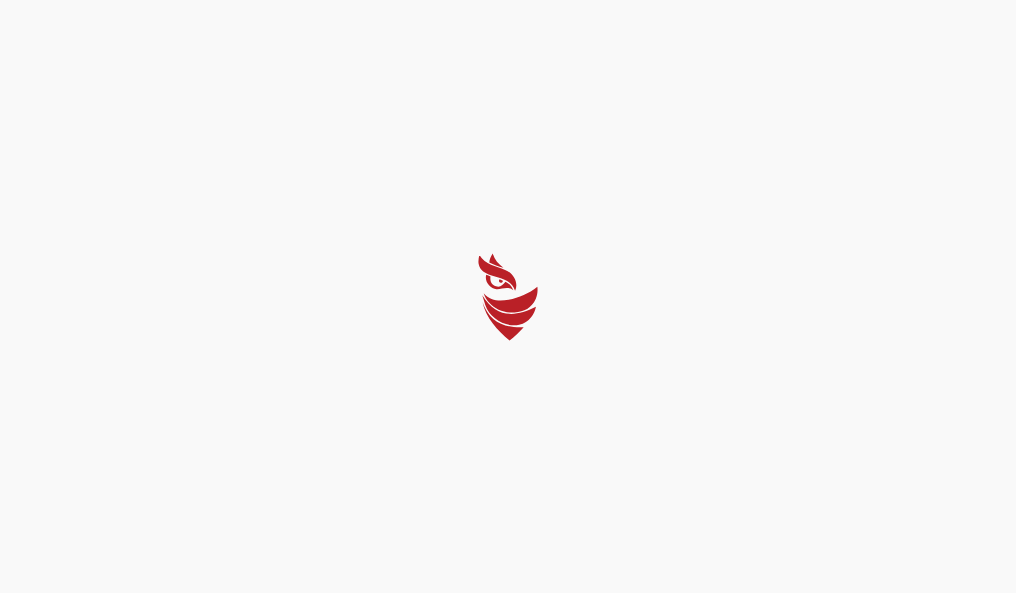 select on "Português (BR)" 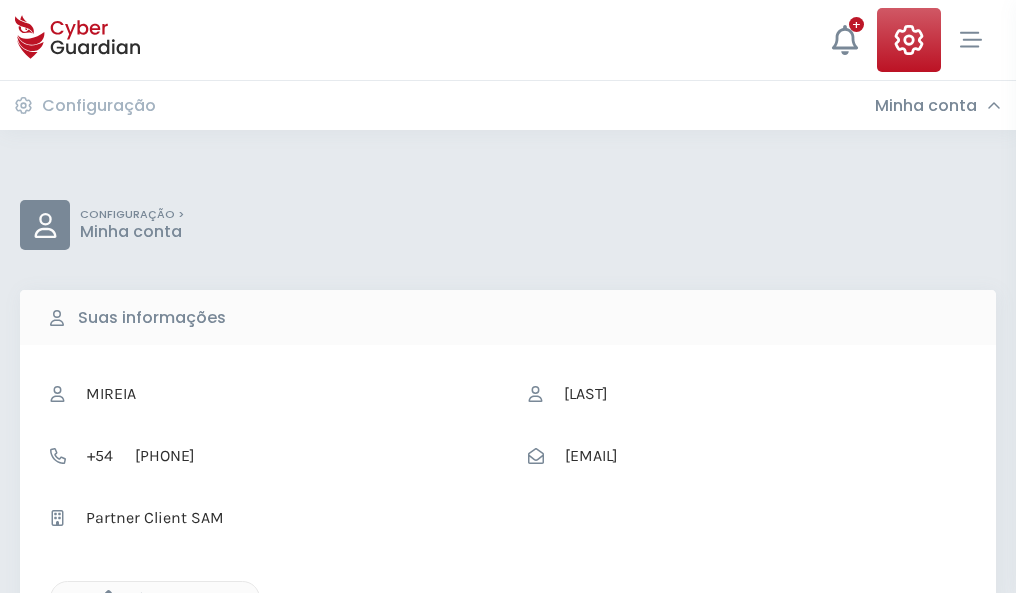 click 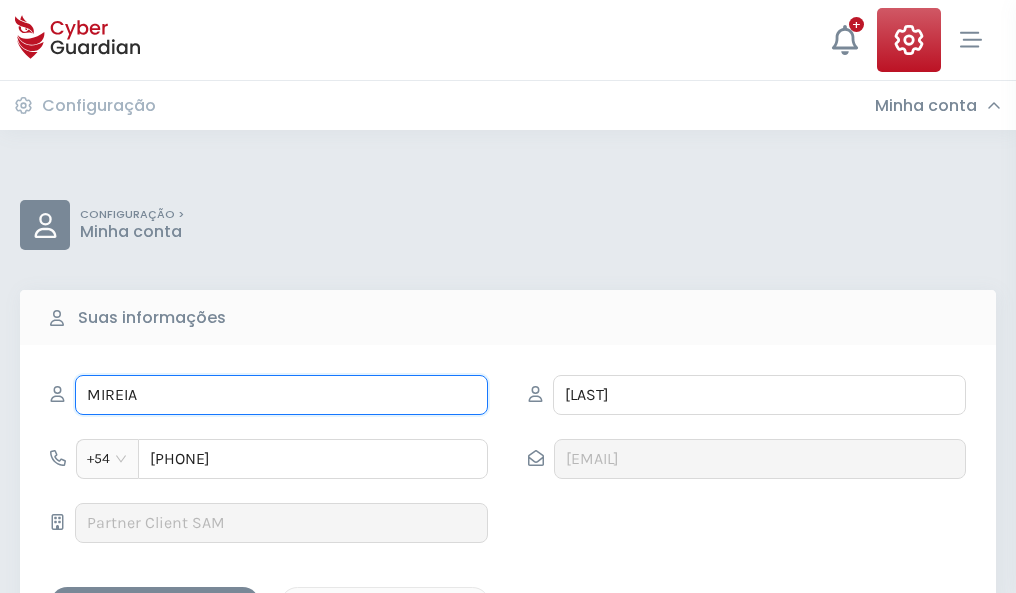 click on "MIREIA" at bounding box center [281, 395] 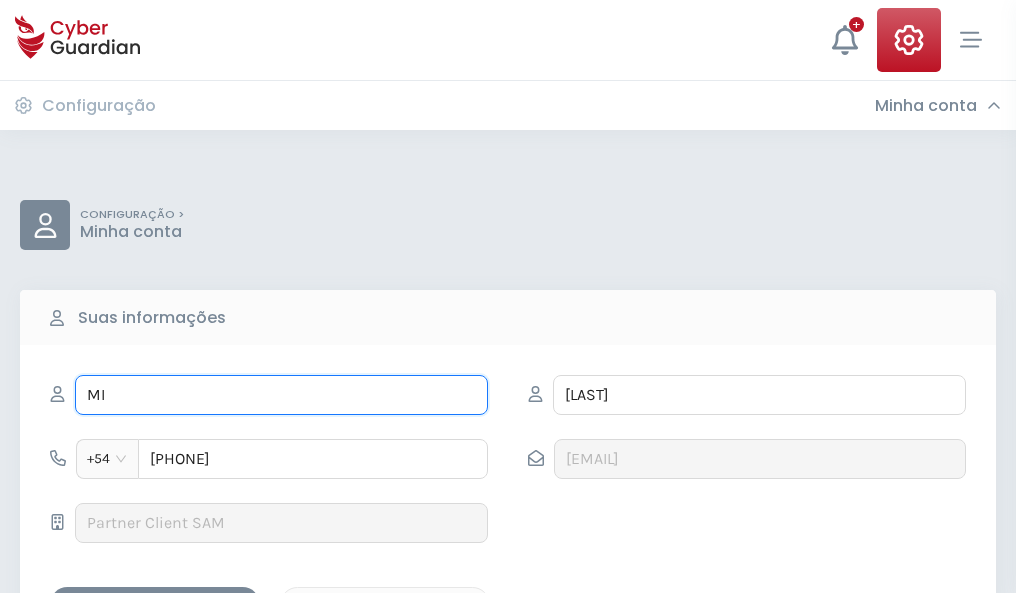 type on "M" 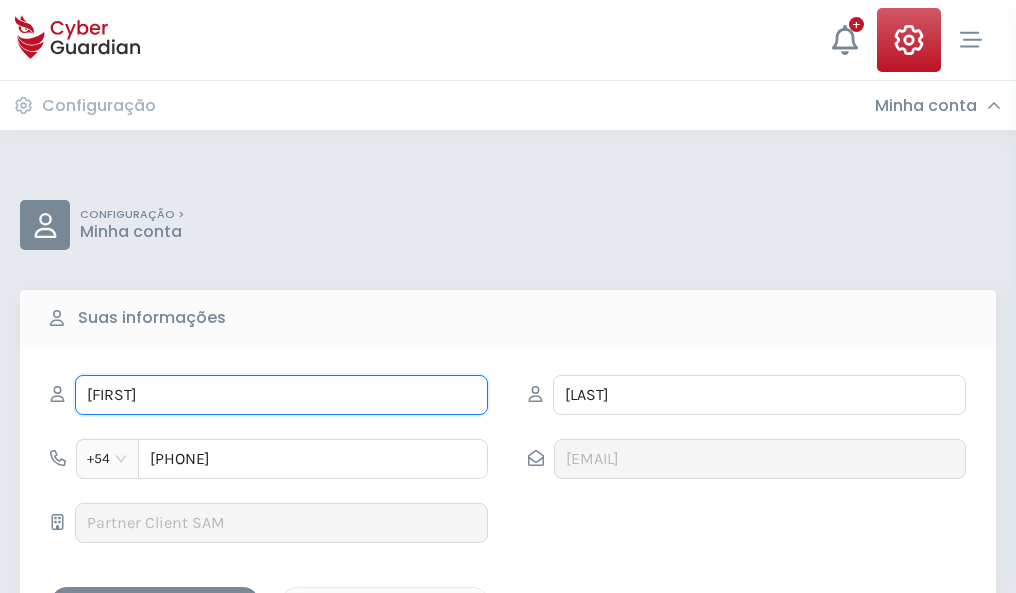 type on "Miriam" 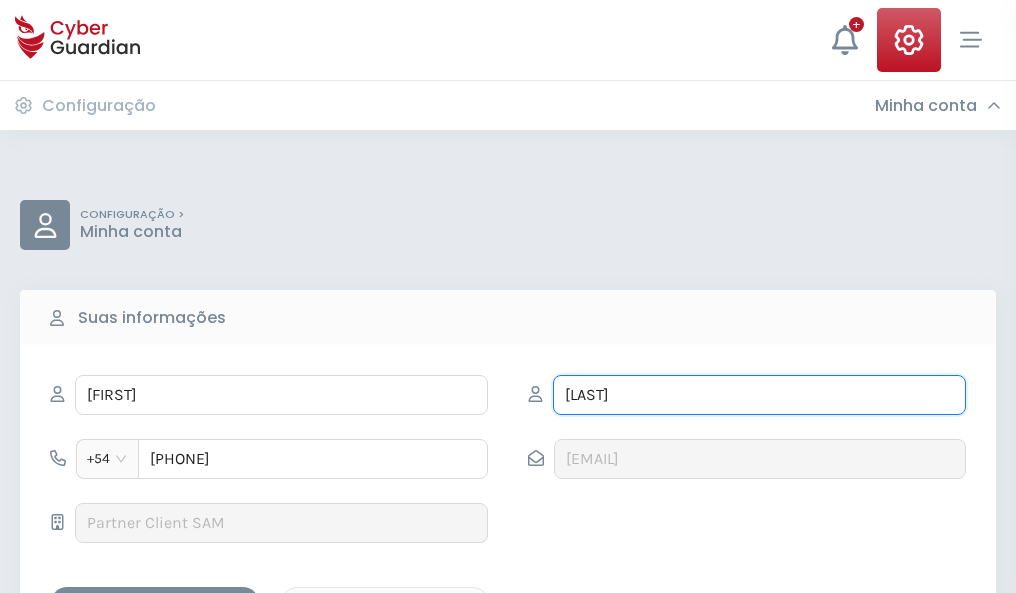 click on "CERVANTES" at bounding box center [759, 395] 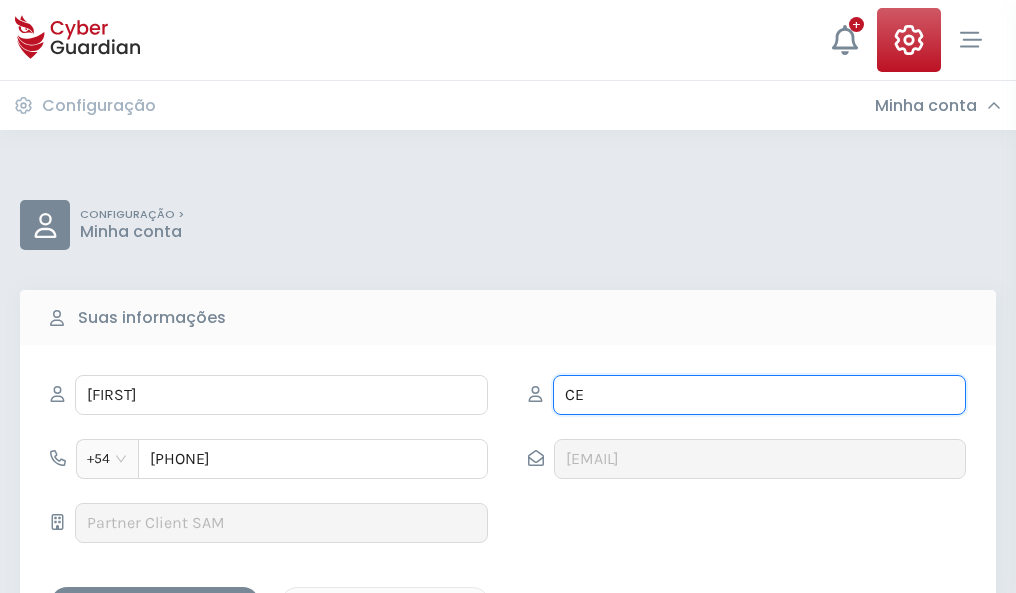 type on "C" 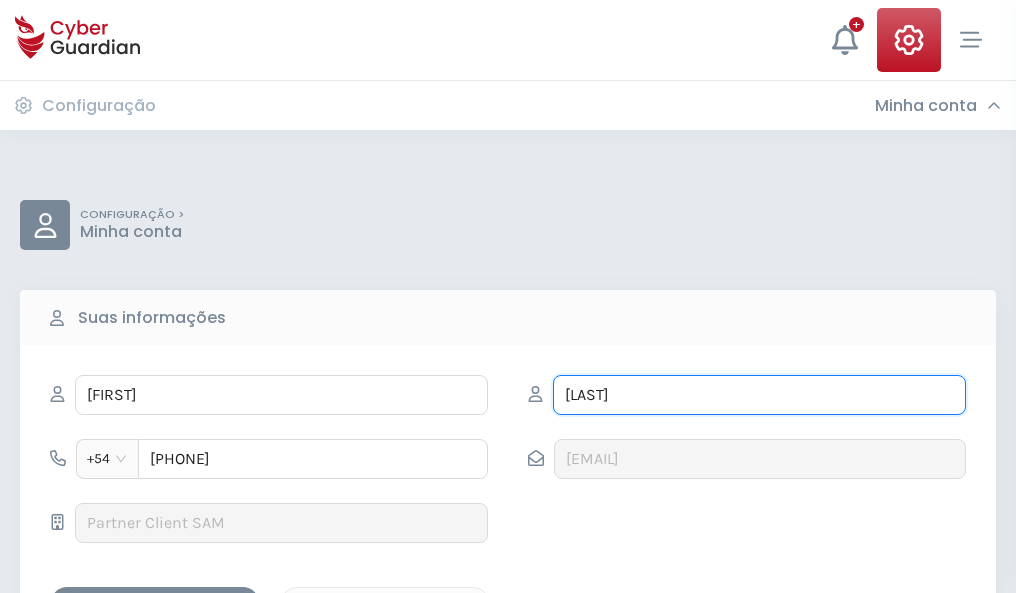 type on "Tena" 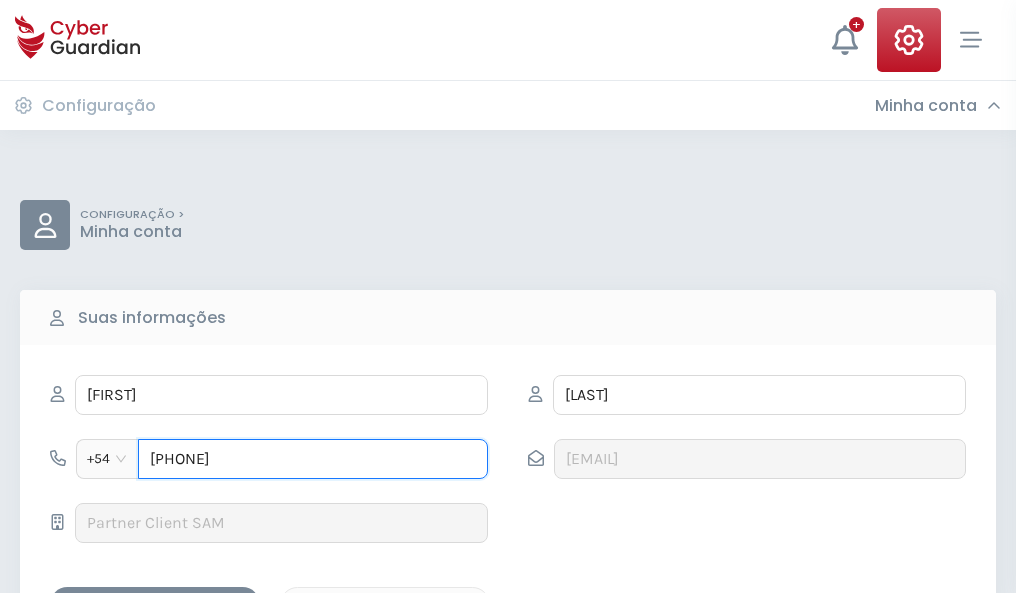 click on "4988626712" at bounding box center (313, 459) 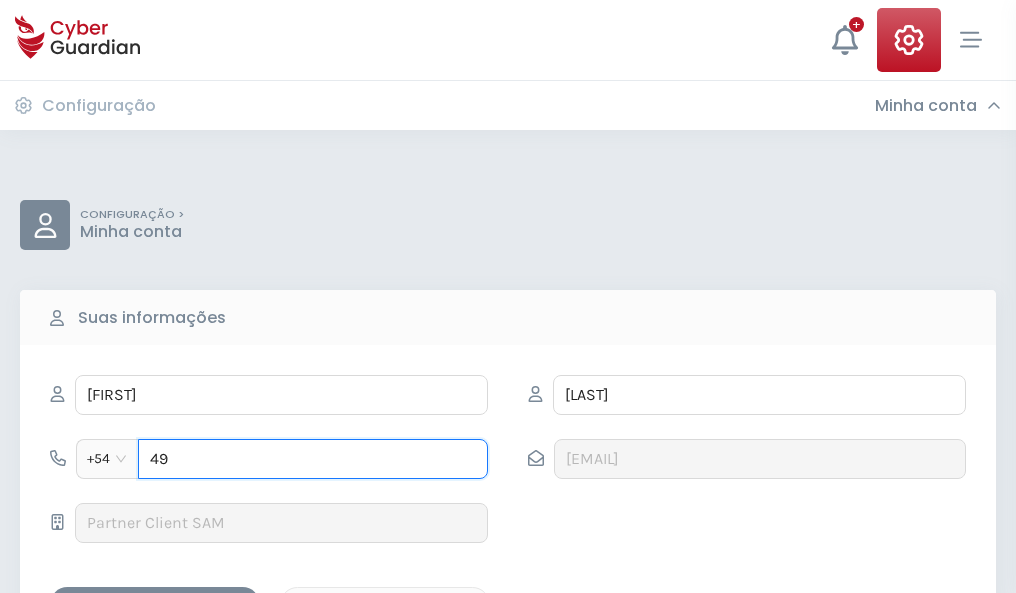 type on "4" 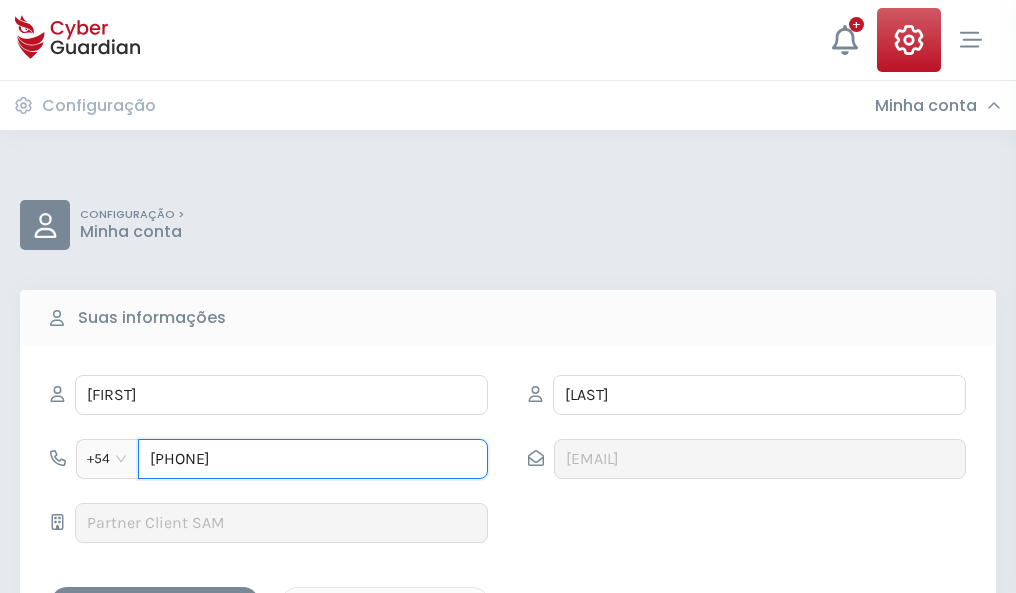 type on "4983451977" 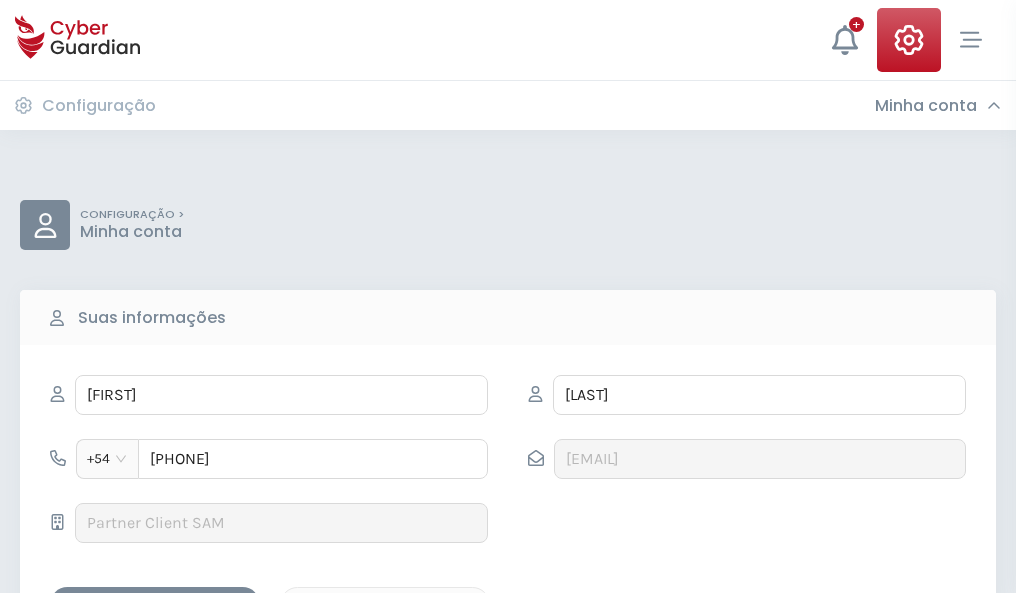 click on "Salvar alterações" at bounding box center (155, 604) 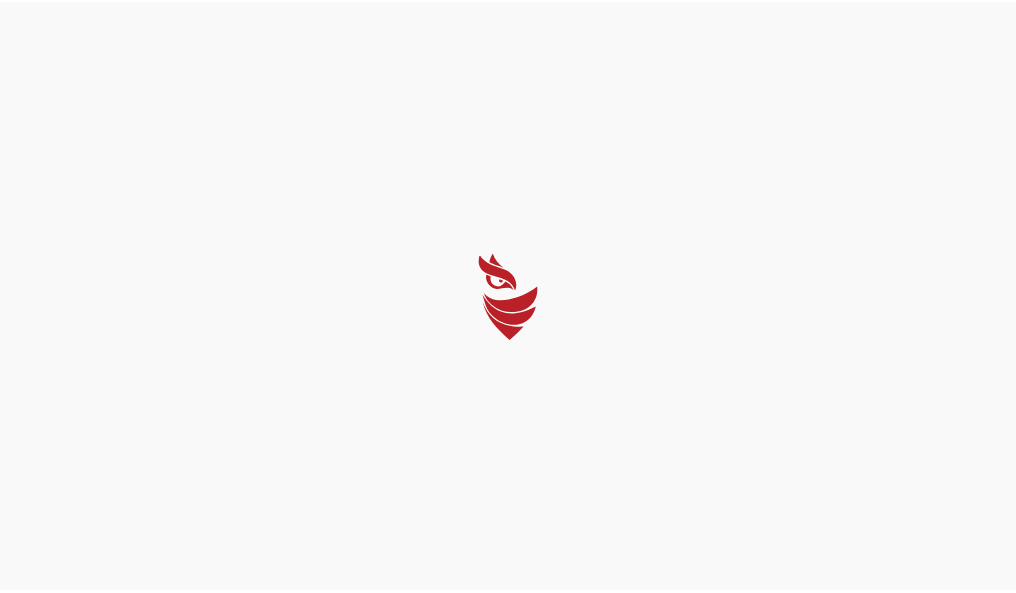 scroll, scrollTop: 0, scrollLeft: 0, axis: both 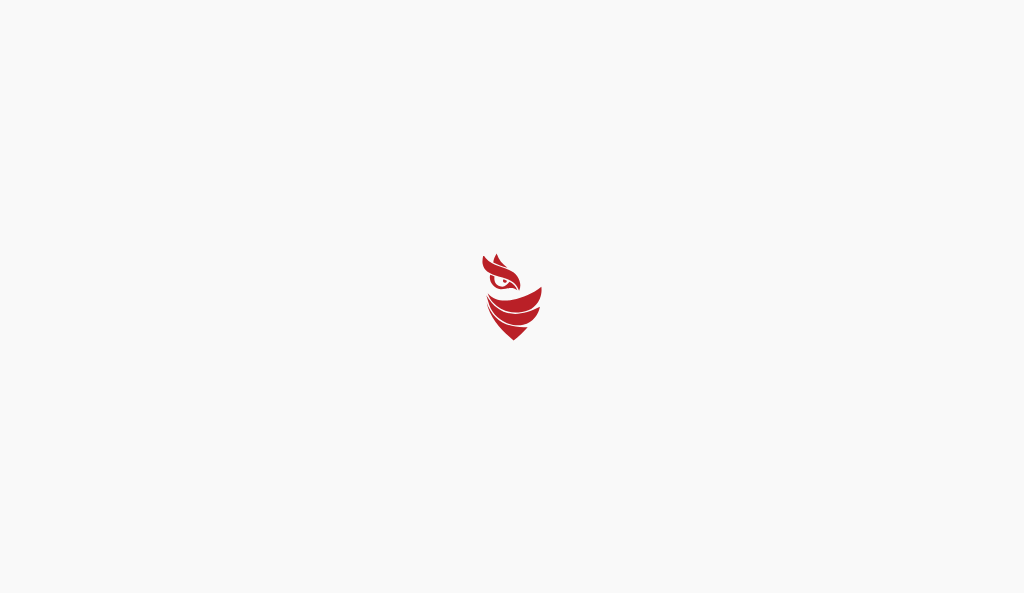 select on "Português (BR)" 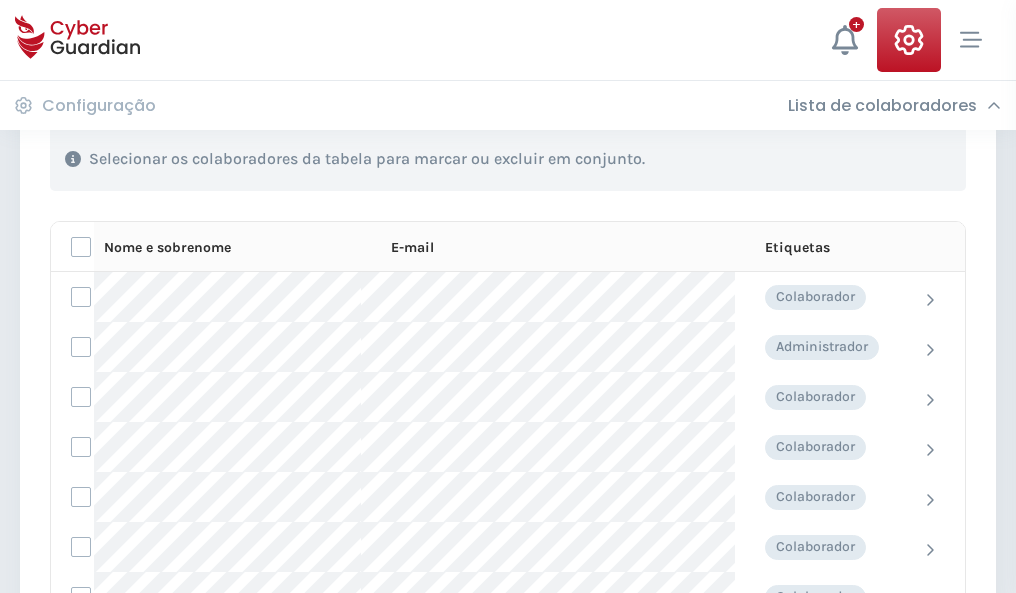 scroll, scrollTop: 856, scrollLeft: 0, axis: vertical 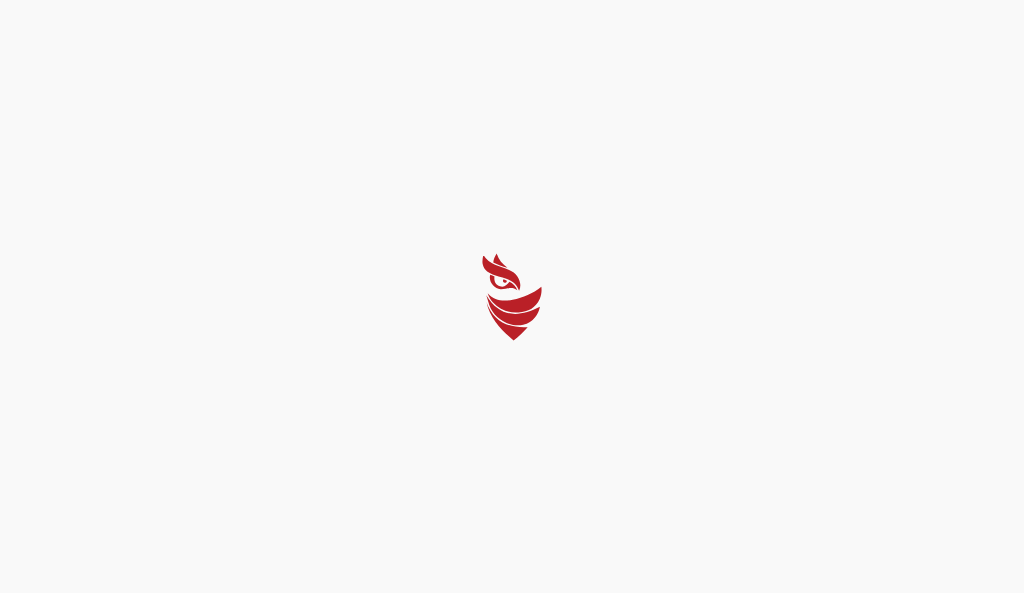 select on "Português (BR)" 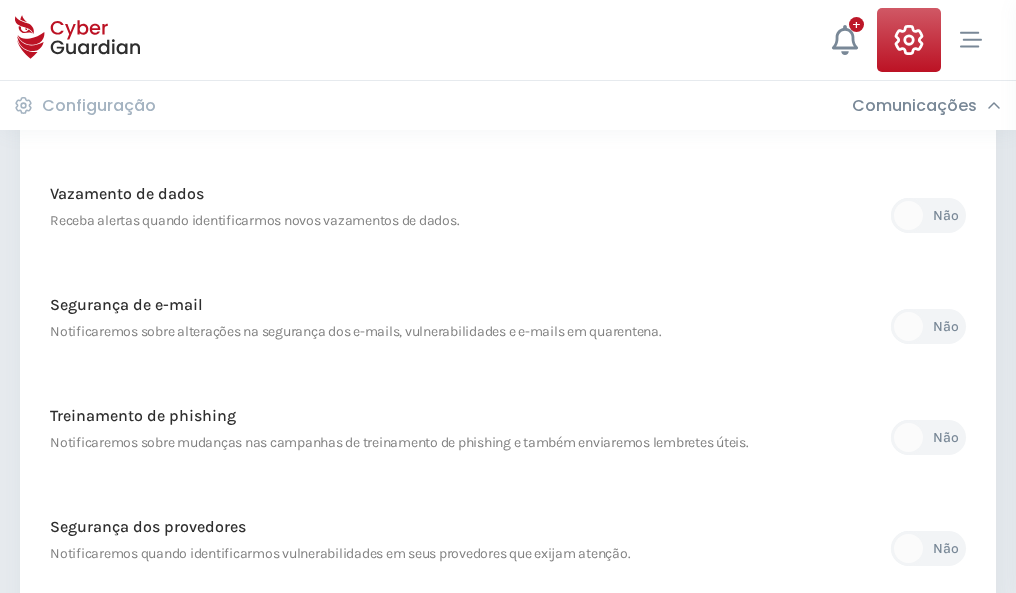scroll, scrollTop: 1053, scrollLeft: 0, axis: vertical 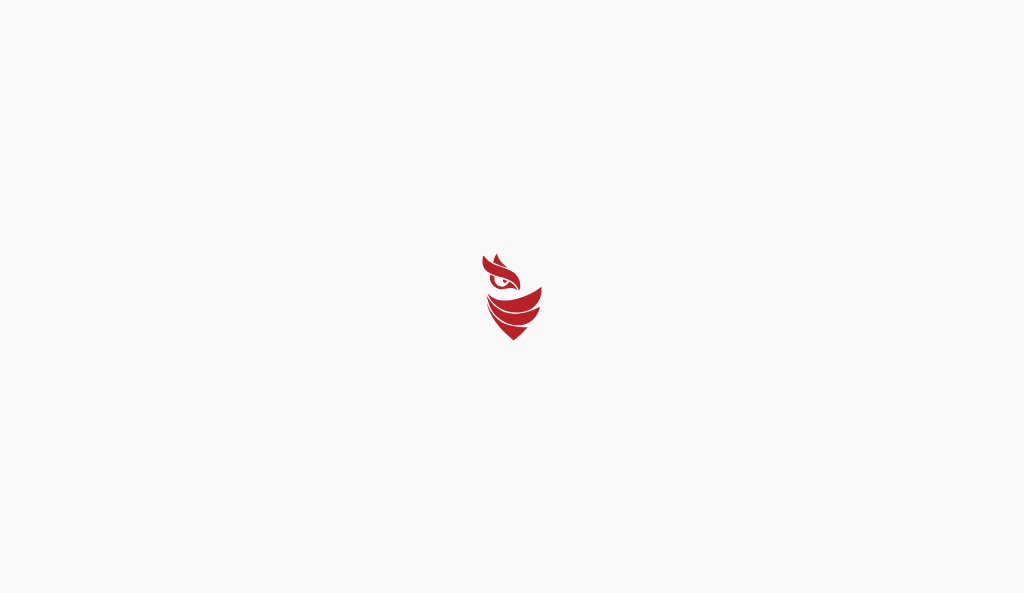 select on "Português (BR)" 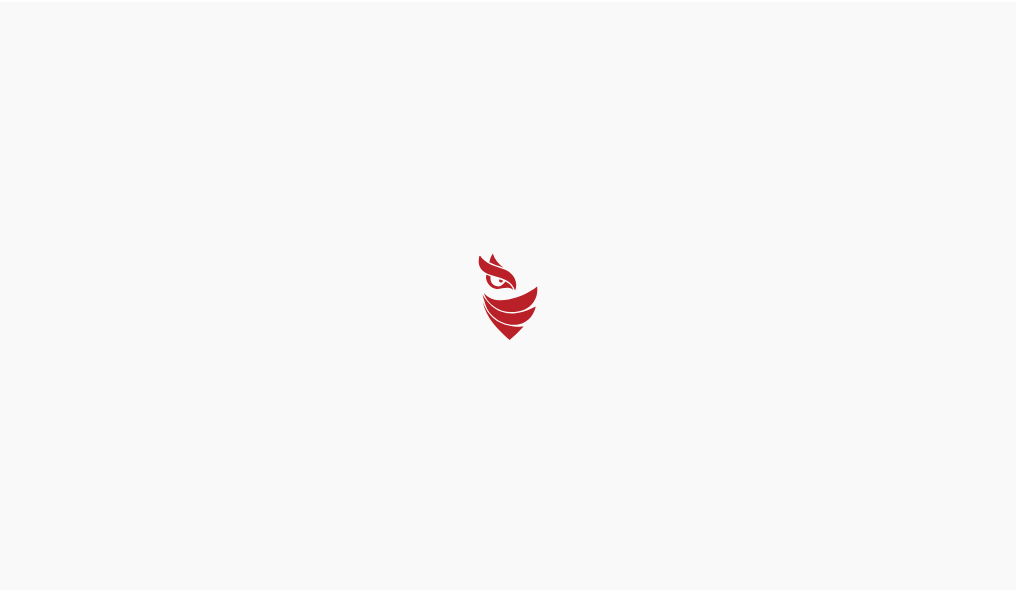 scroll, scrollTop: 0, scrollLeft: 0, axis: both 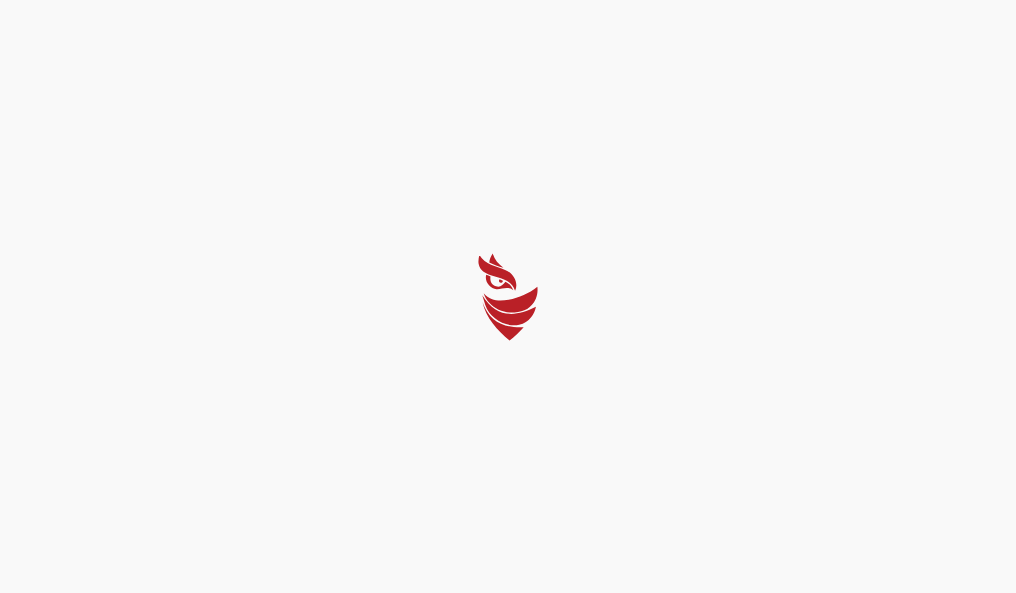 select on "Português (BR)" 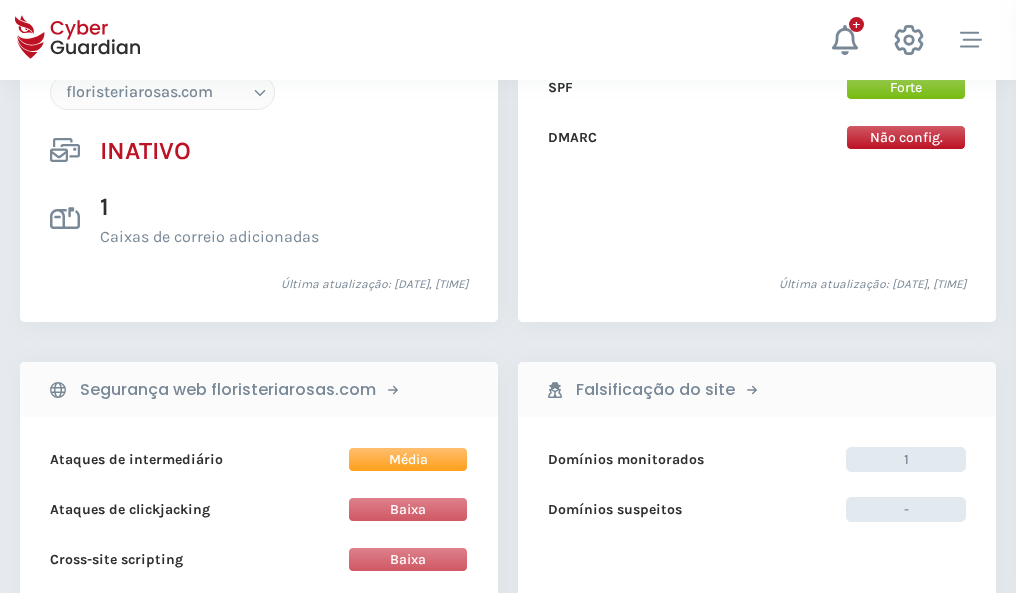 scroll, scrollTop: 1882, scrollLeft: 0, axis: vertical 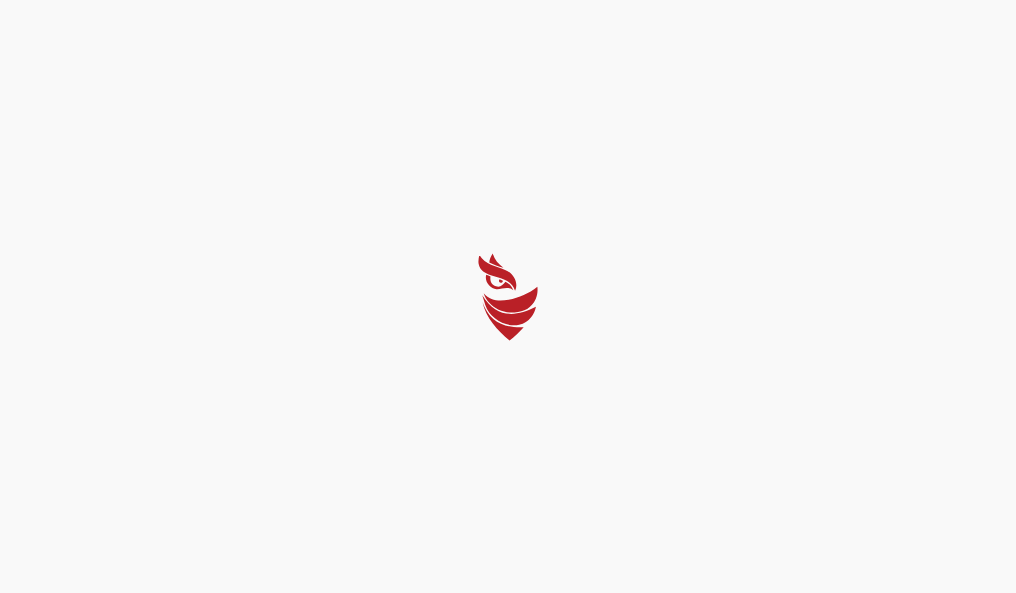 select on "Português (BR)" 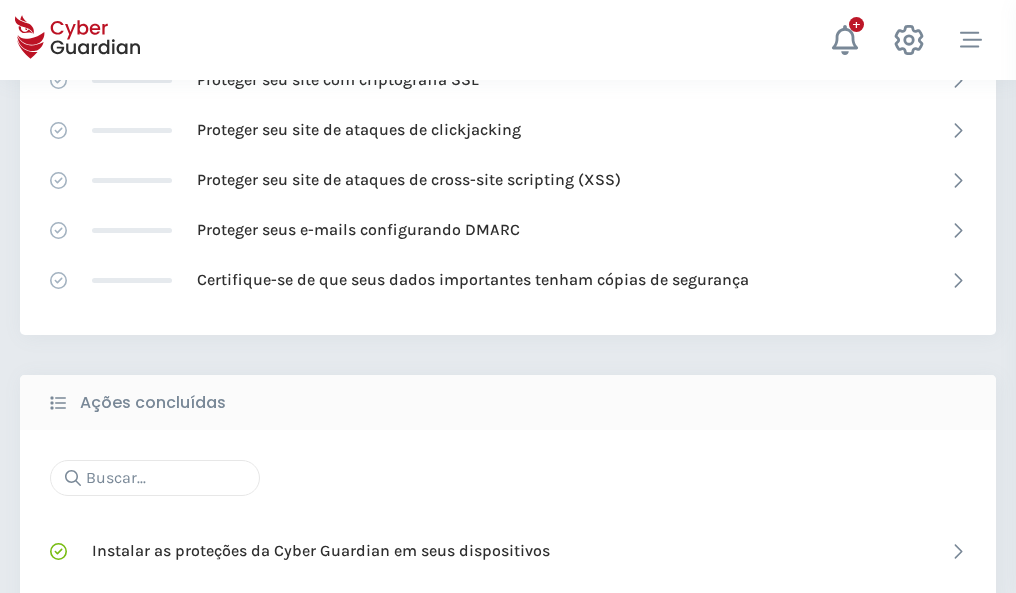 scroll, scrollTop: 1332, scrollLeft: 0, axis: vertical 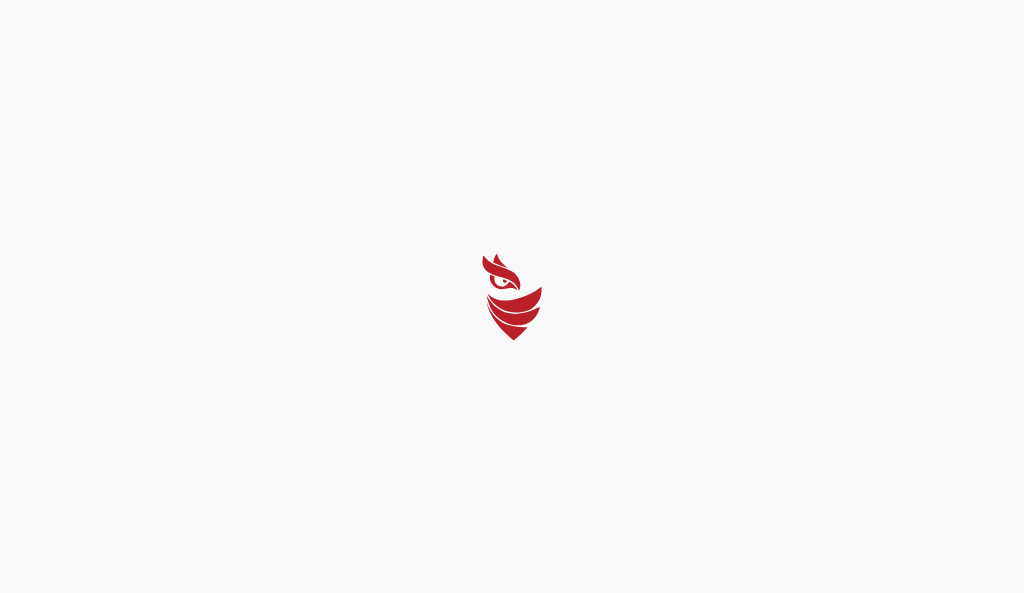 select on "Português (BR)" 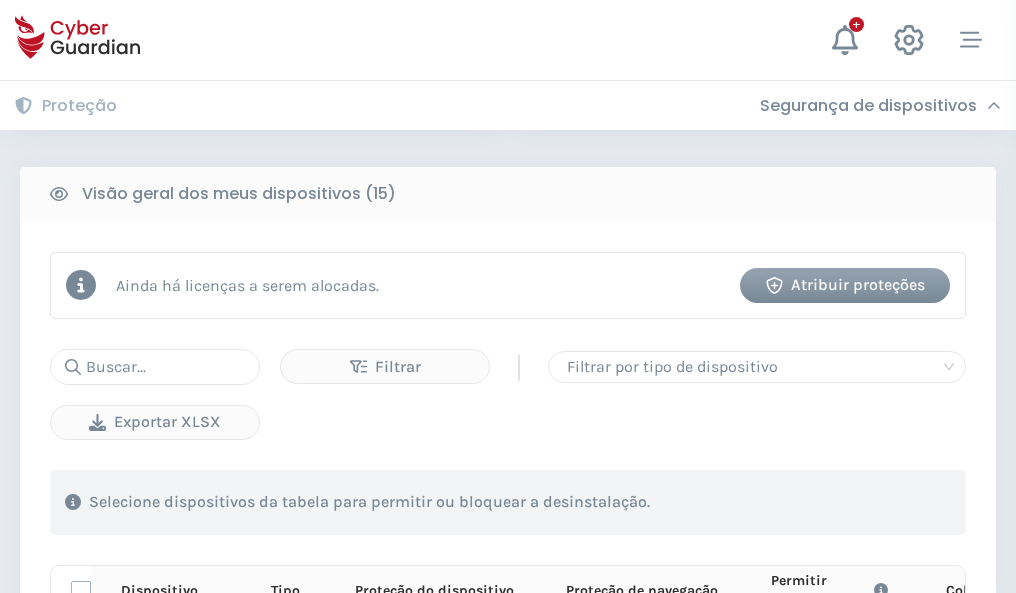 scroll, scrollTop: 1767, scrollLeft: 0, axis: vertical 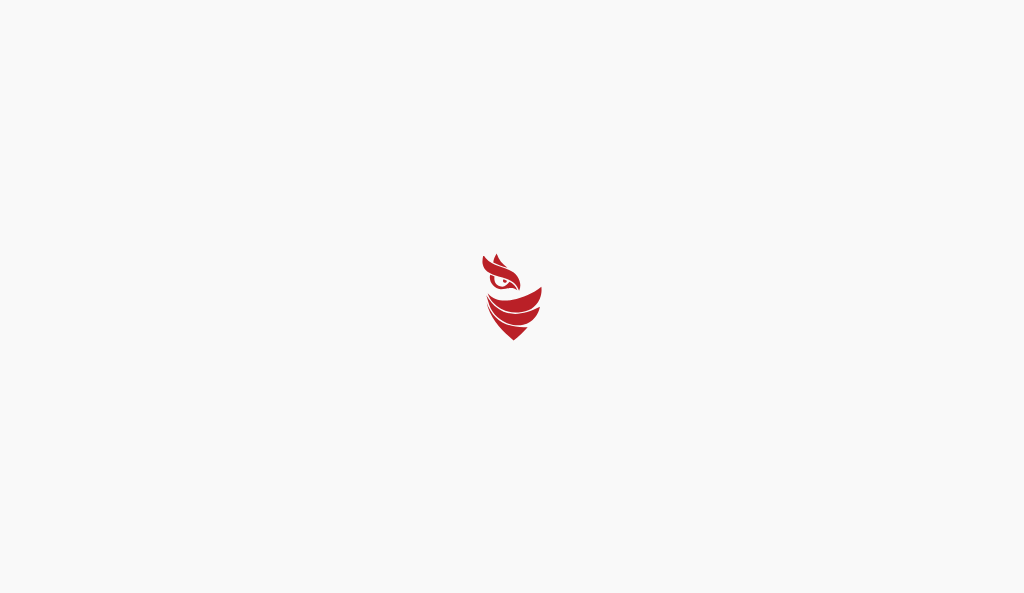 select on "Português (BR)" 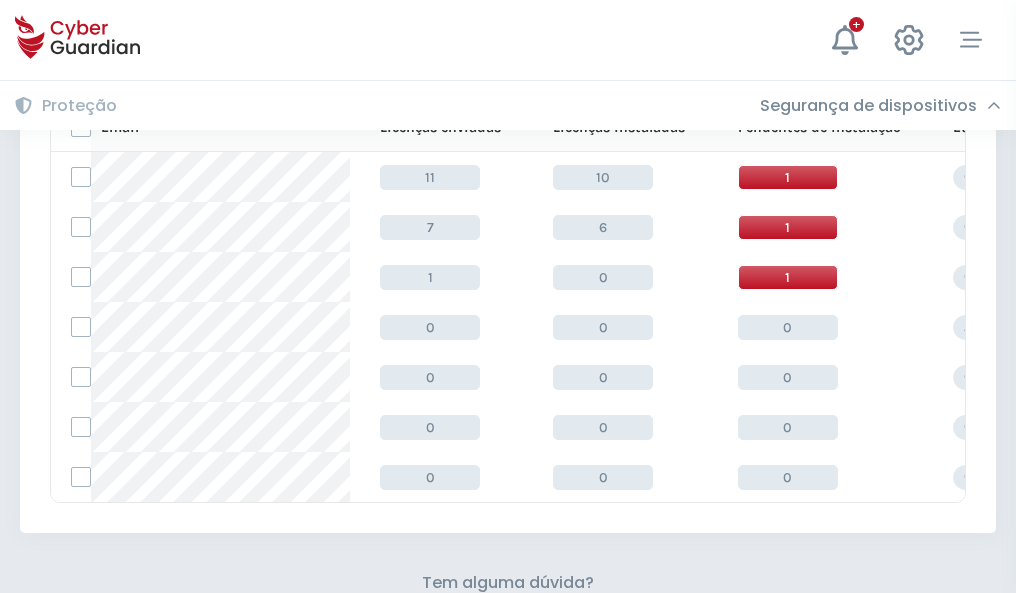 scroll, scrollTop: 878, scrollLeft: 0, axis: vertical 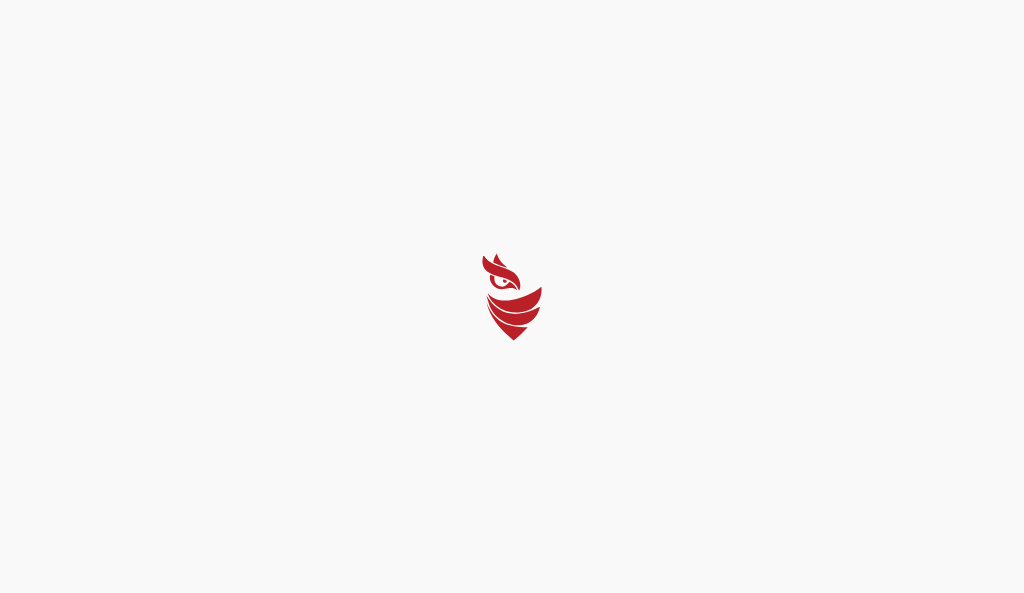 select on "Português (BR)" 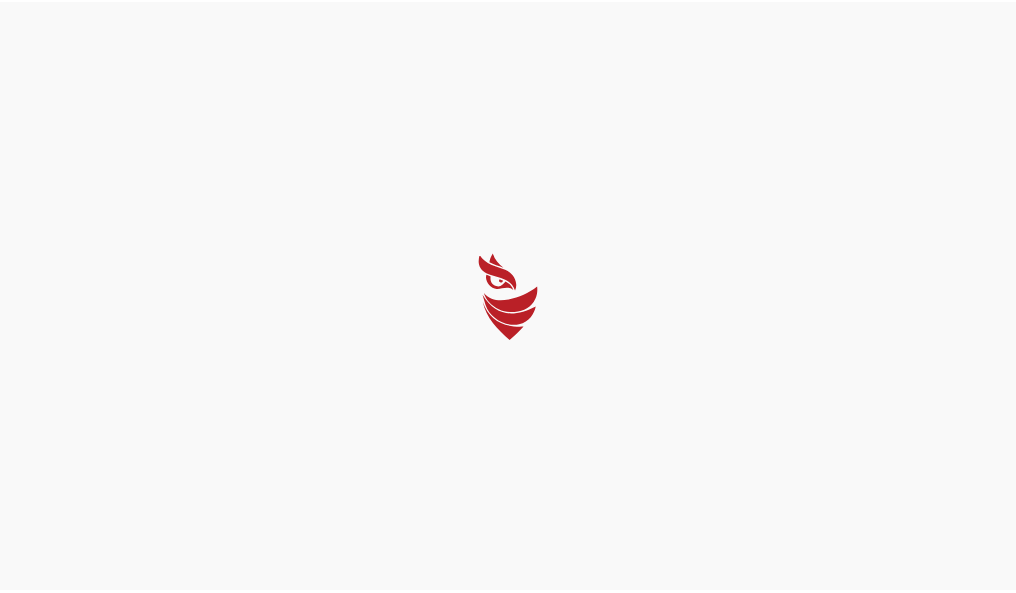 scroll, scrollTop: 0, scrollLeft: 0, axis: both 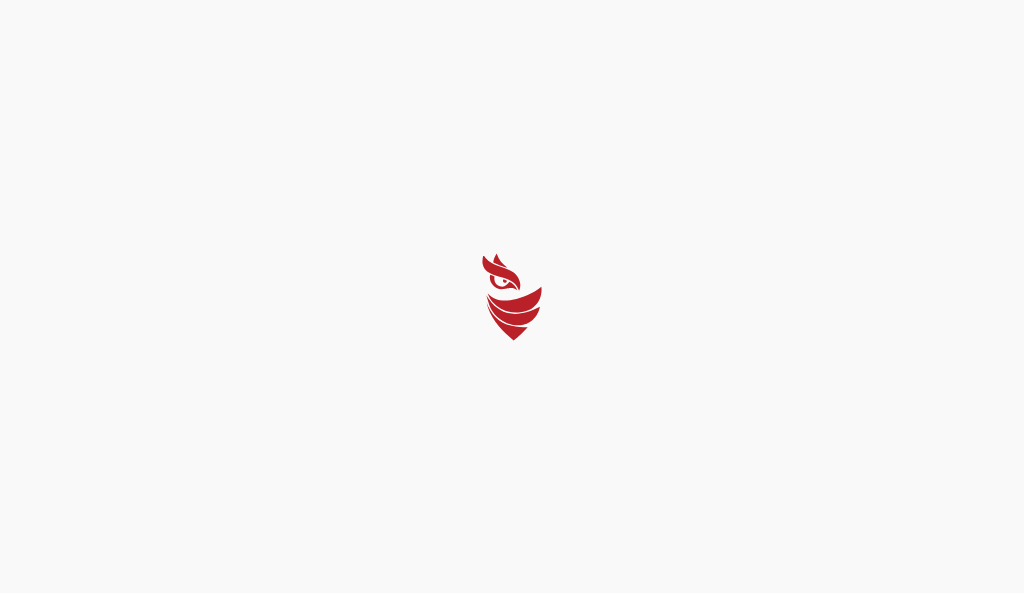 select on "Português (BR)" 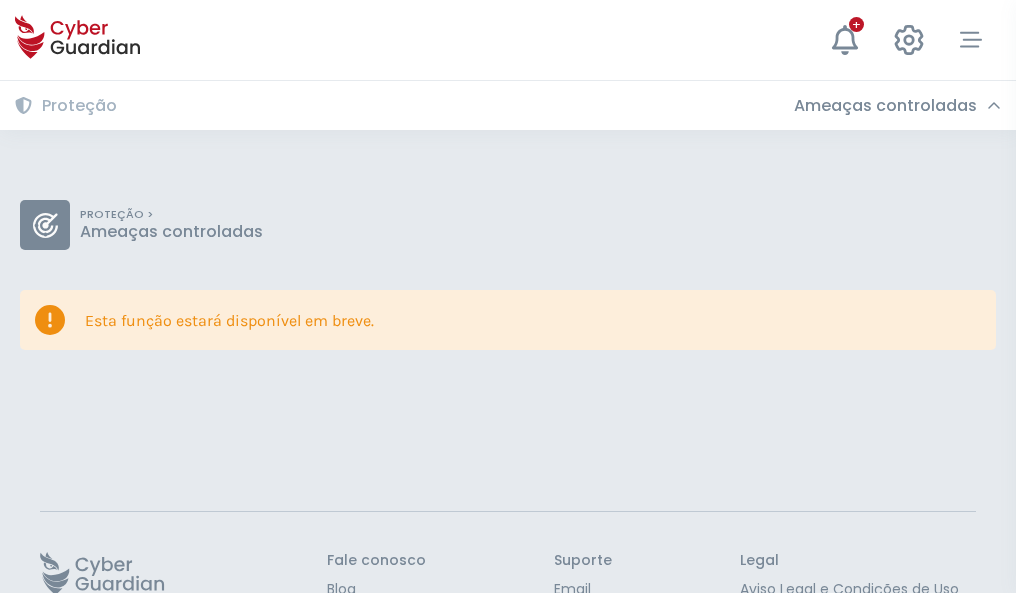 scroll, scrollTop: 130, scrollLeft: 0, axis: vertical 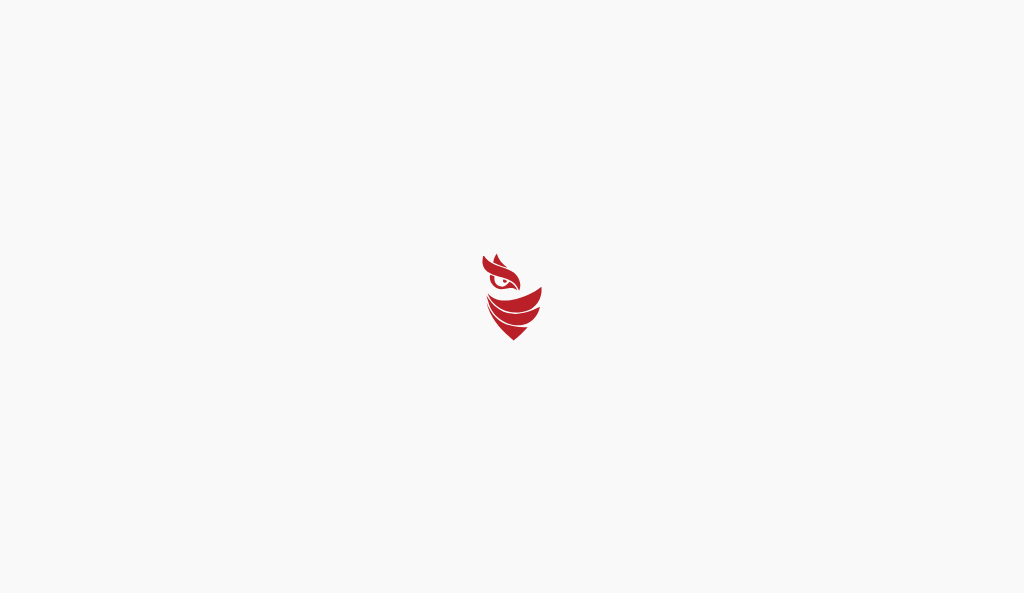 select on "Português (BR)" 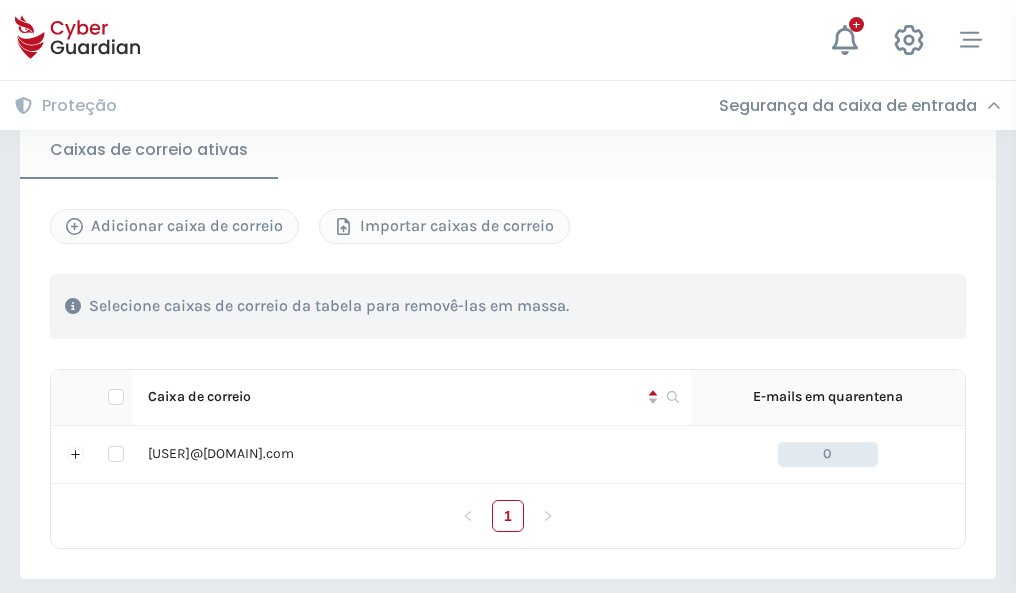 scroll, scrollTop: 1650, scrollLeft: 0, axis: vertical 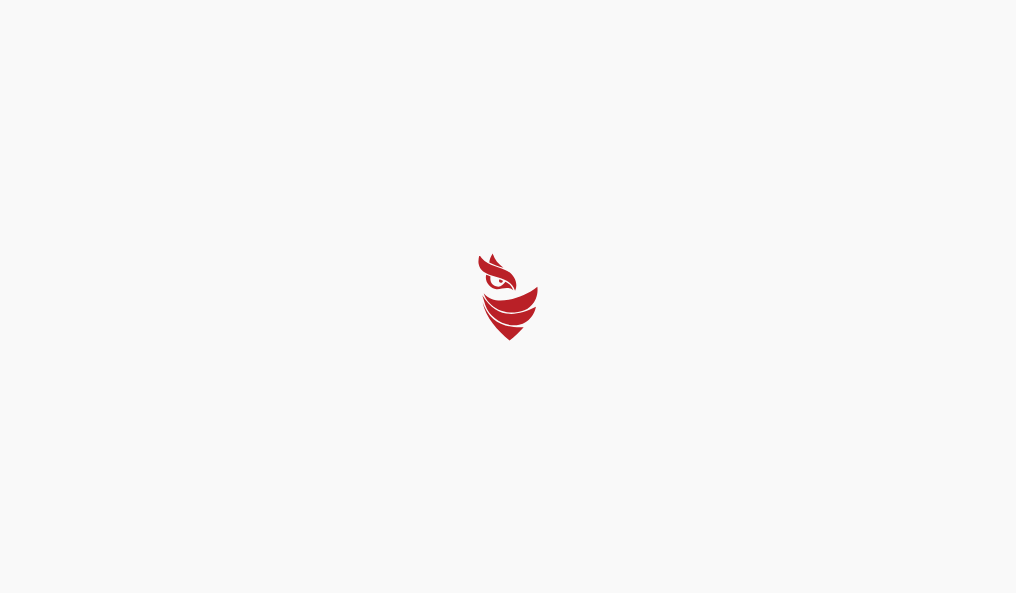 select on "Português (BR)" 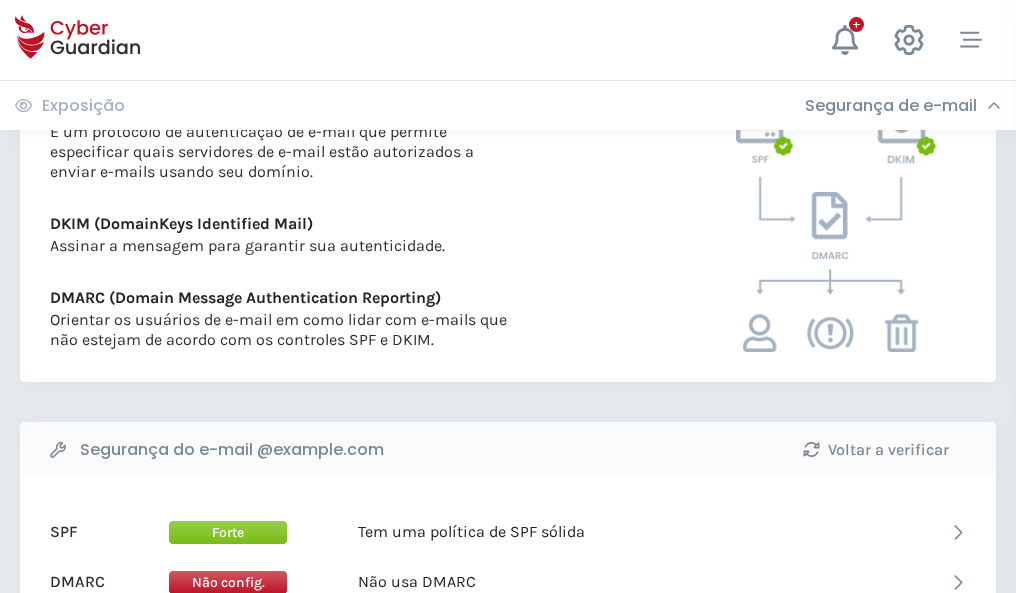 scroll, scrollTop: 1079, scrollLeft: 0, axis: vertical 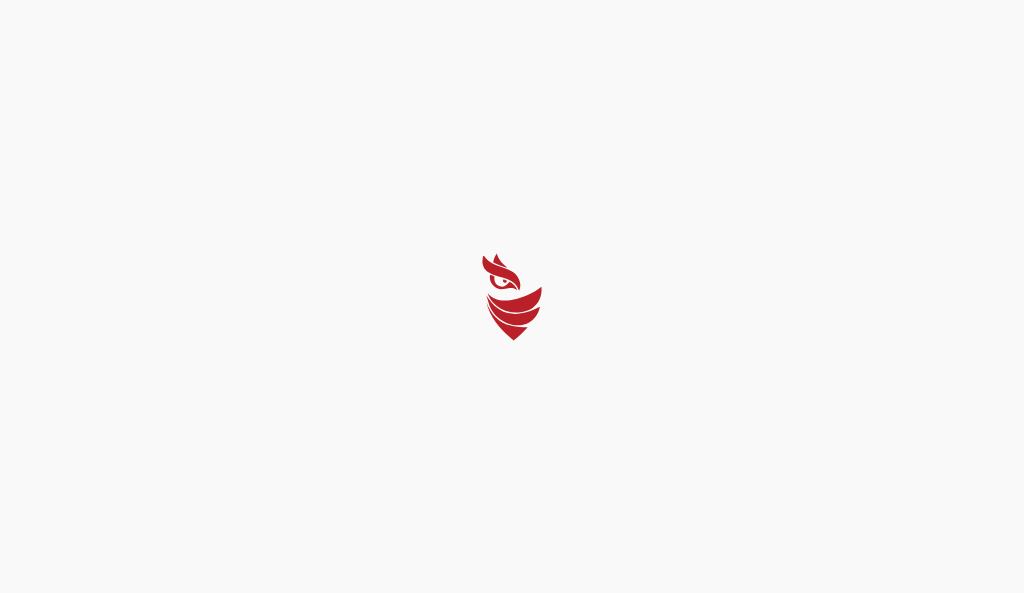 select on "Português (BR)" 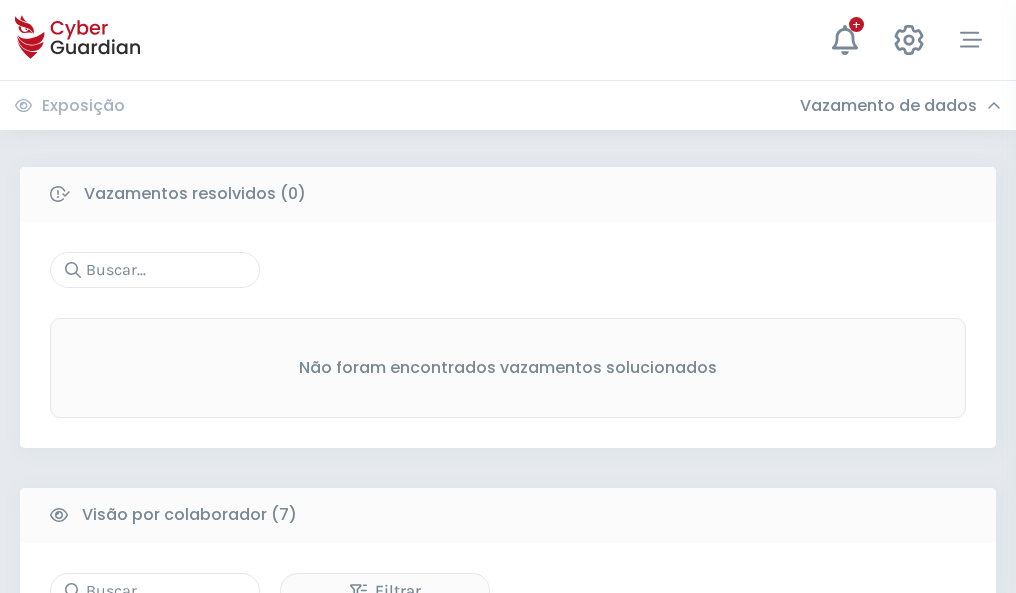 scroll, scrollTop: 1654, scrollLeft: 0, axis: vertical 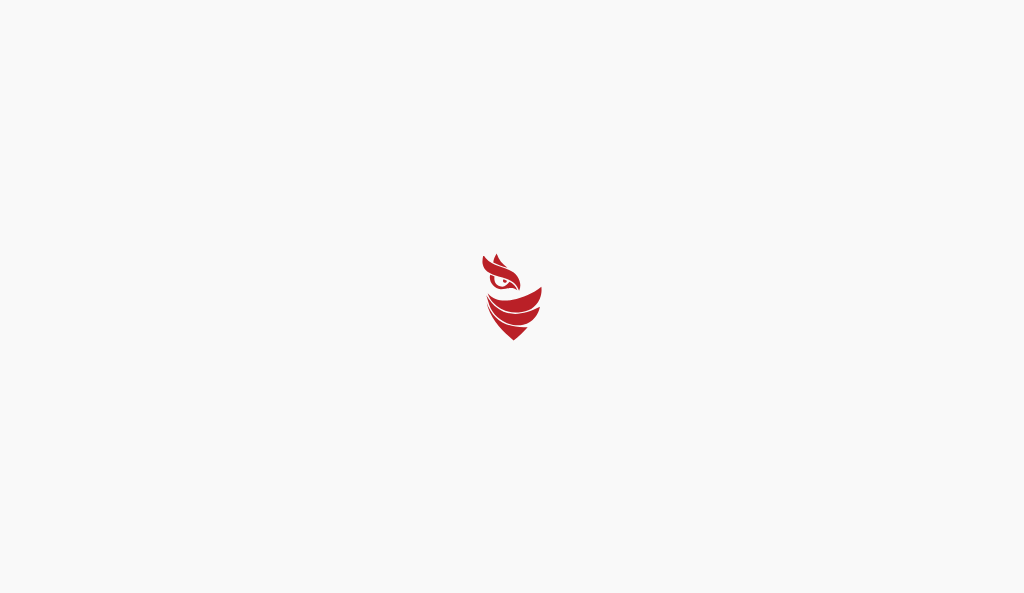 select on "Português (BR)" 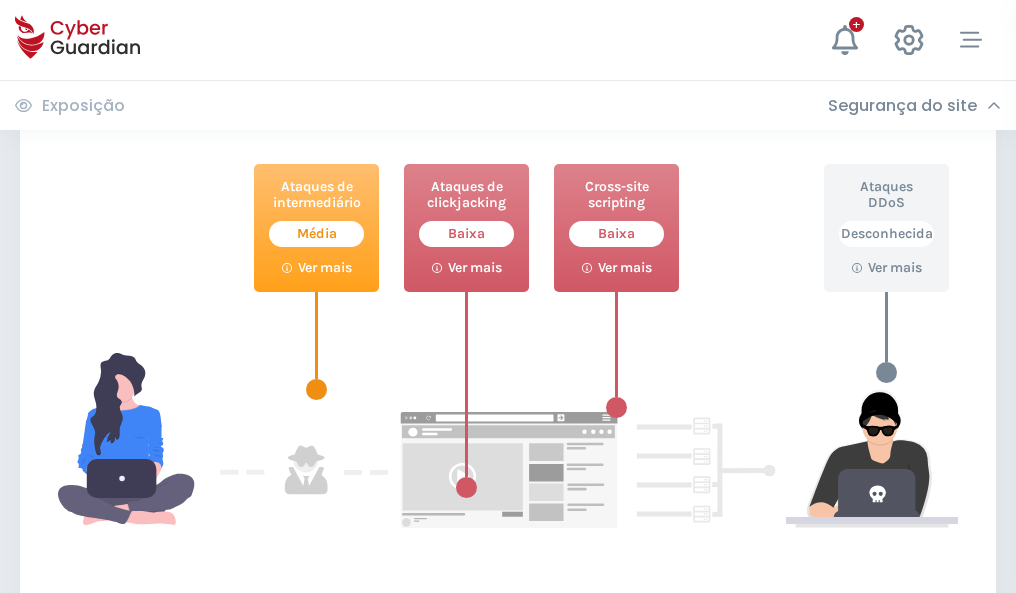 scroll, scrollTop: 1089, scrollLeft: 0, axis: vertical 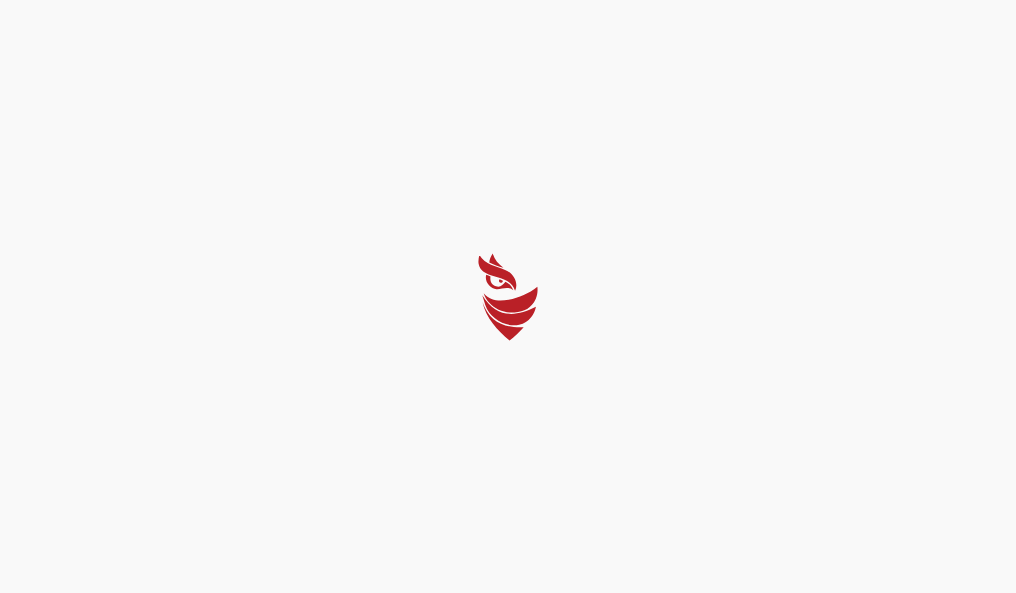 select on "Português (BR)" 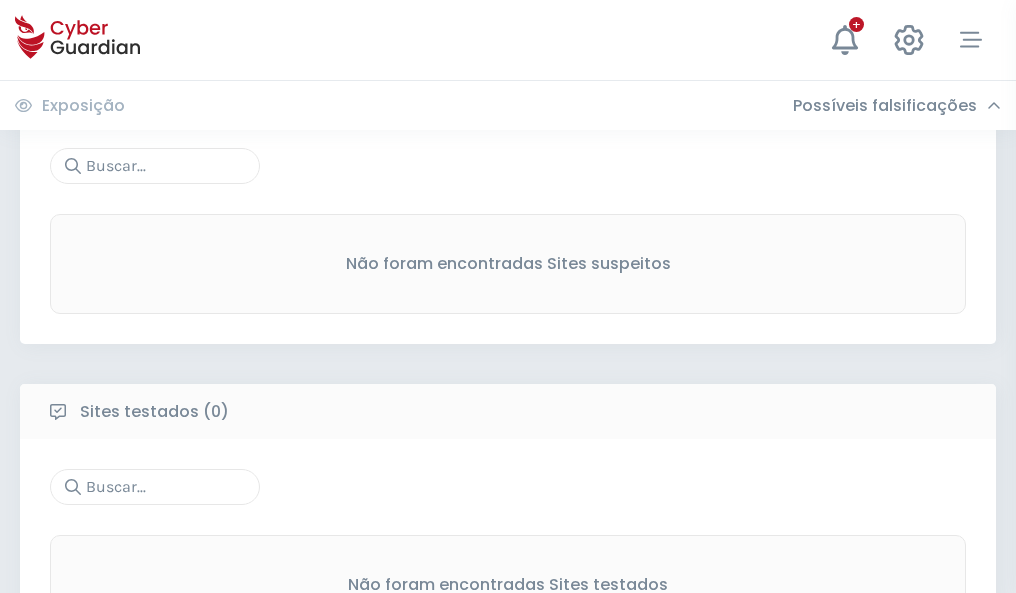 scroll, scrollTop: 1046, scrollLeft: 0, axis: vertical 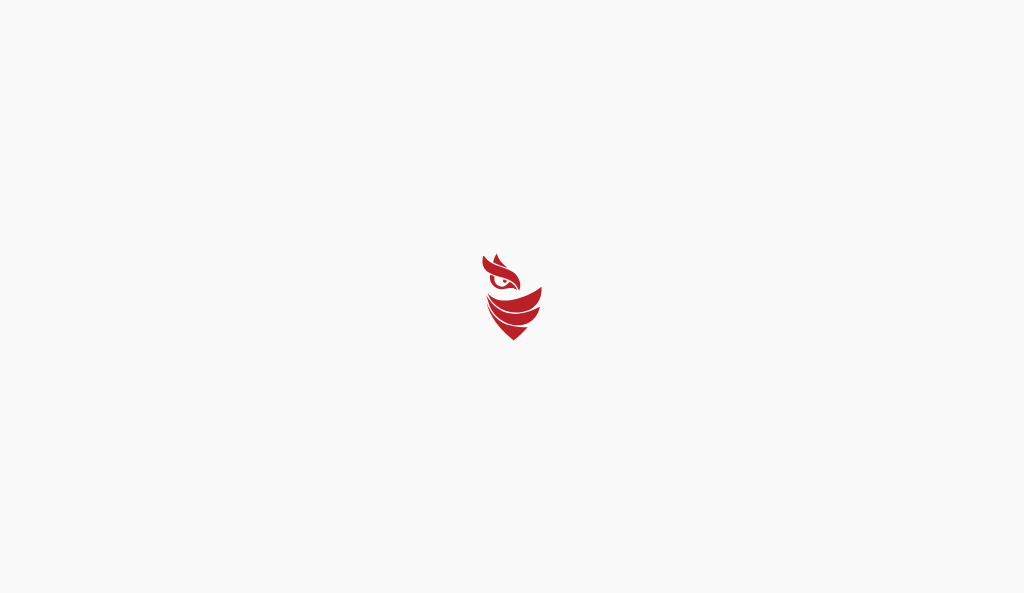 select on "Português (BR)" 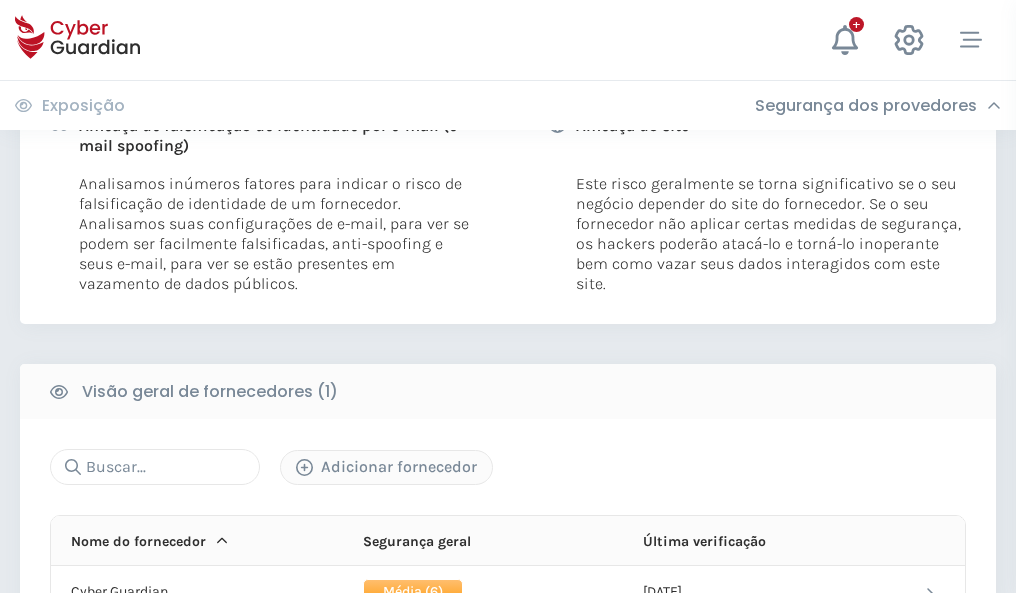 scroll, scrollTop: 1019, scrollLeft: 0, axis: vertical 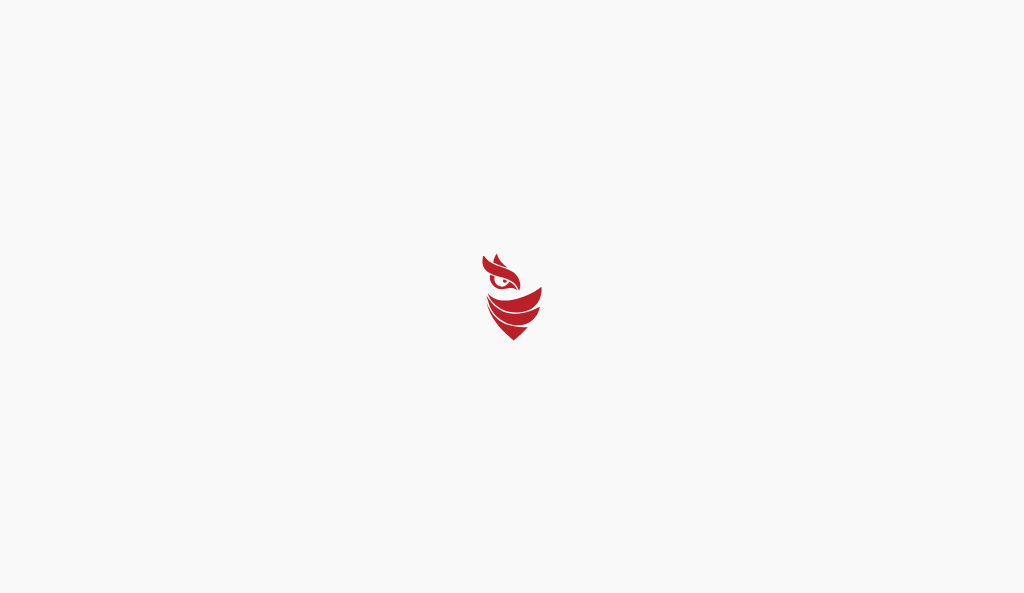 select on "Português (BR)" 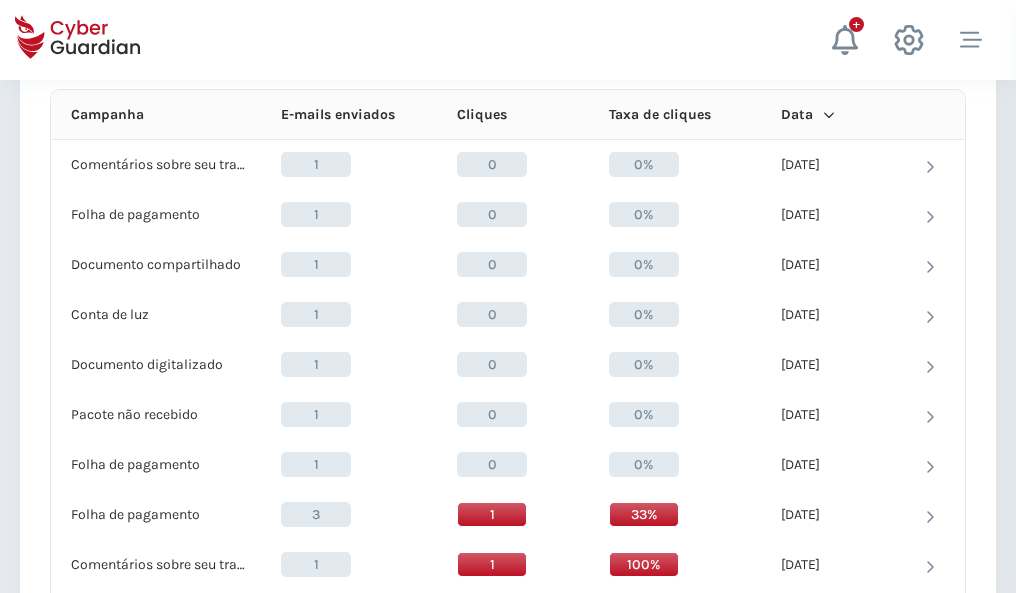 scroll, scrollTop: 1793, scrollLeft: 0, axis: vertical 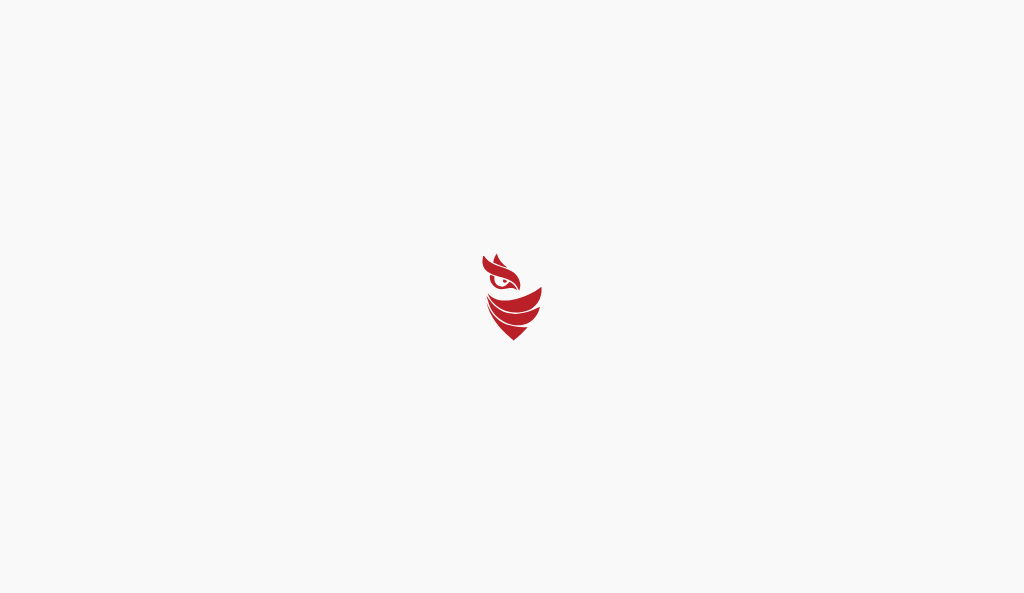 select on "Português (BR)" 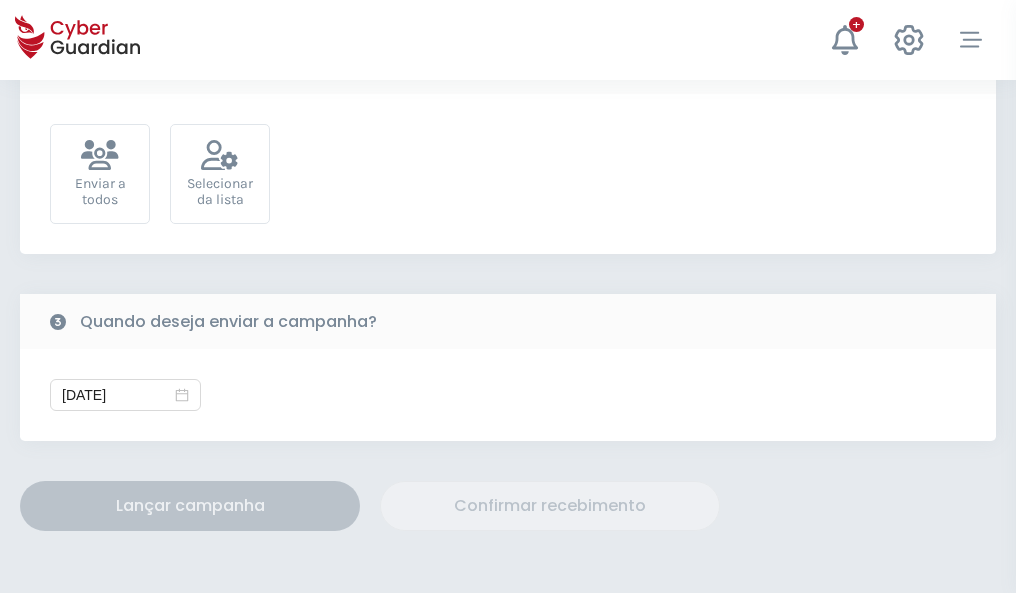 scroll, scrollTop: 732, scrollLeft: 0, axis: vertical 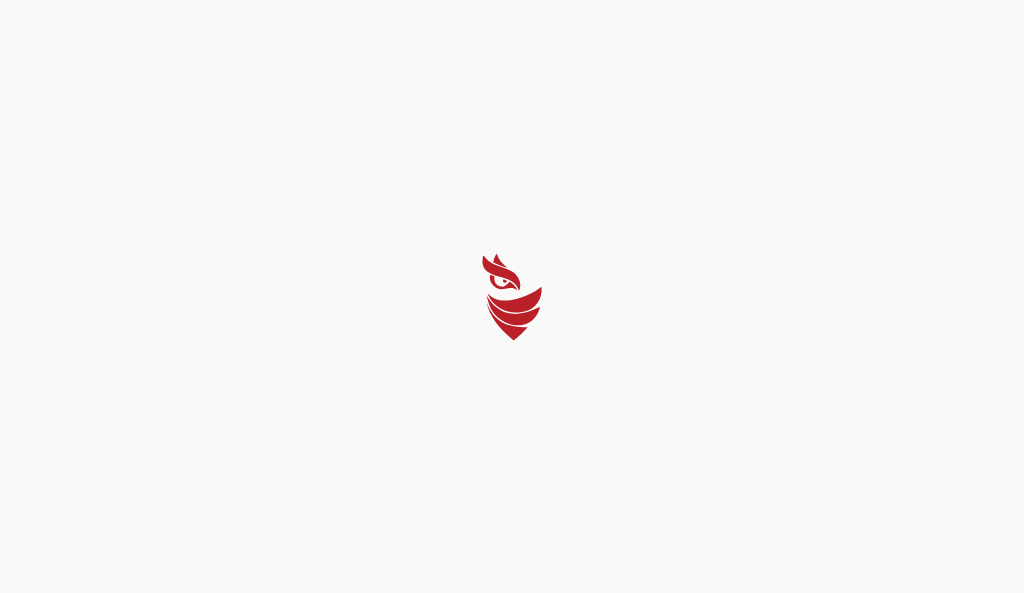 select on "Português (BR)" 